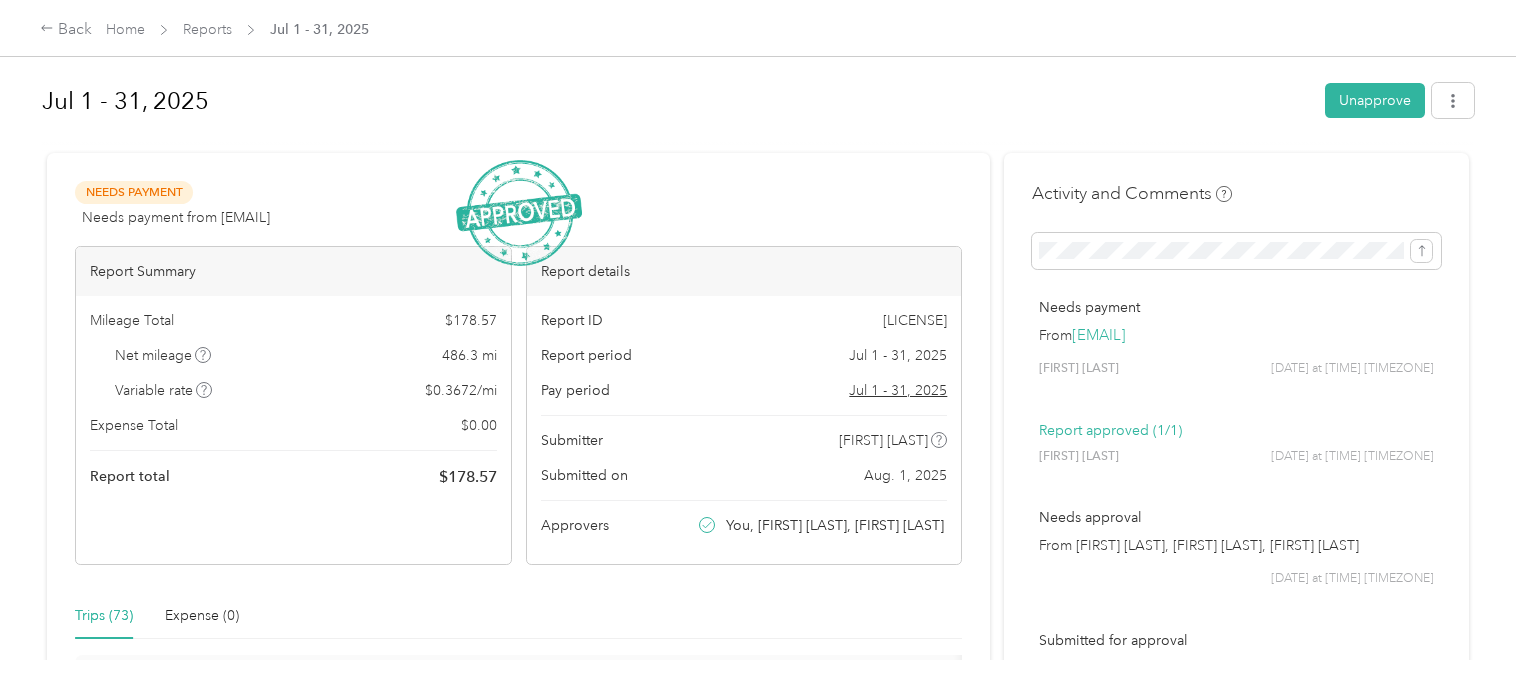 scroll, scrollTop: 0, scrollLeft: 0, axis: both 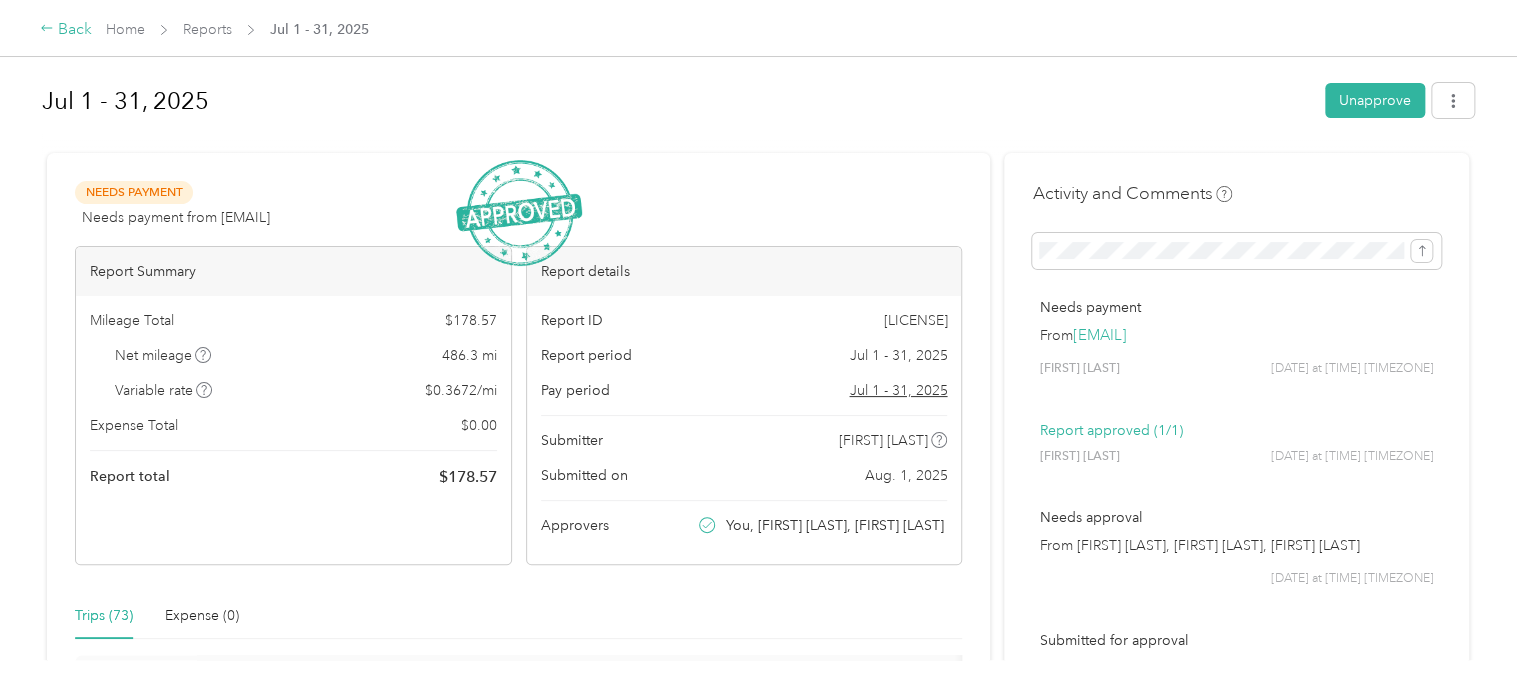 click 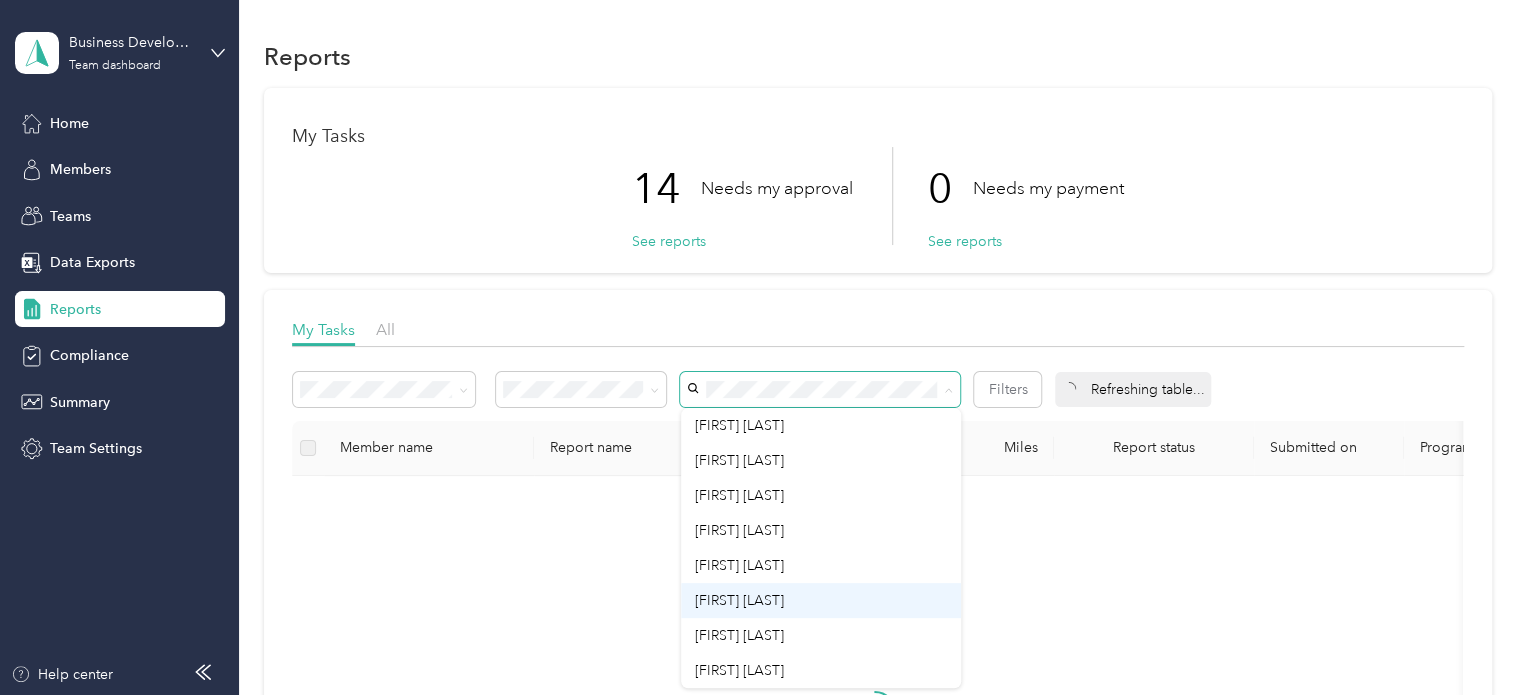 click on "[FIRST] [LAST]" at bounding box center [739, 600] 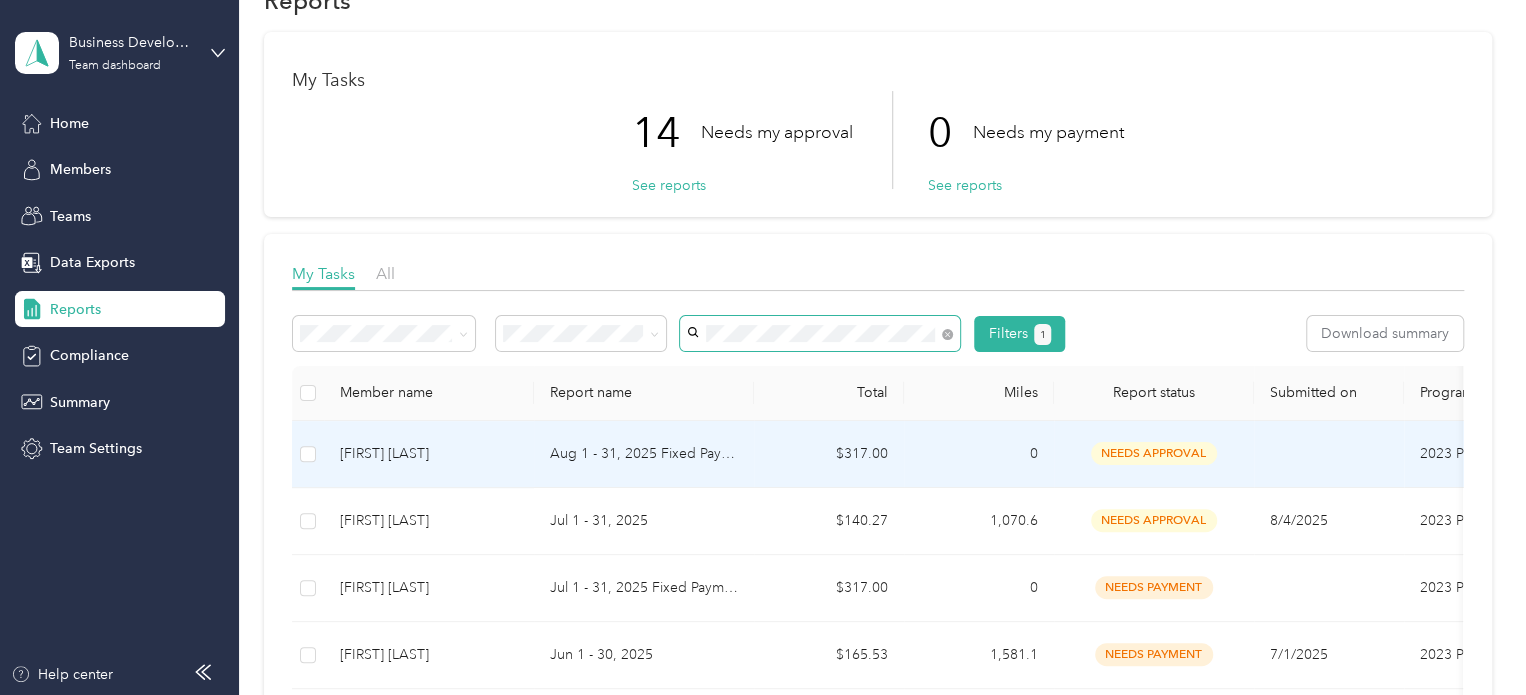 scroll, scrollTop: 100, scrollLeft: 0, axis: vertical 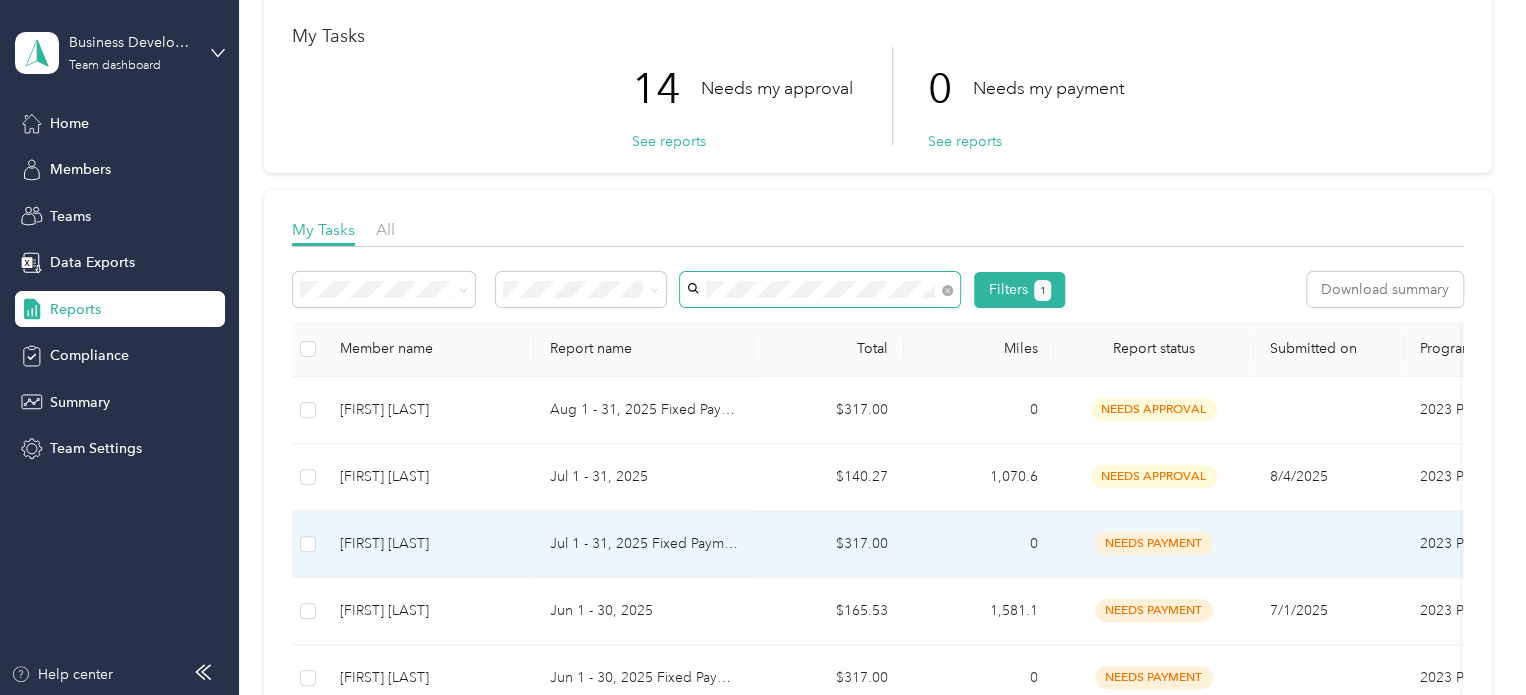 click on "Jul 1 - 31, 2025 Fixed Payment" at bounding box center [644, 544] 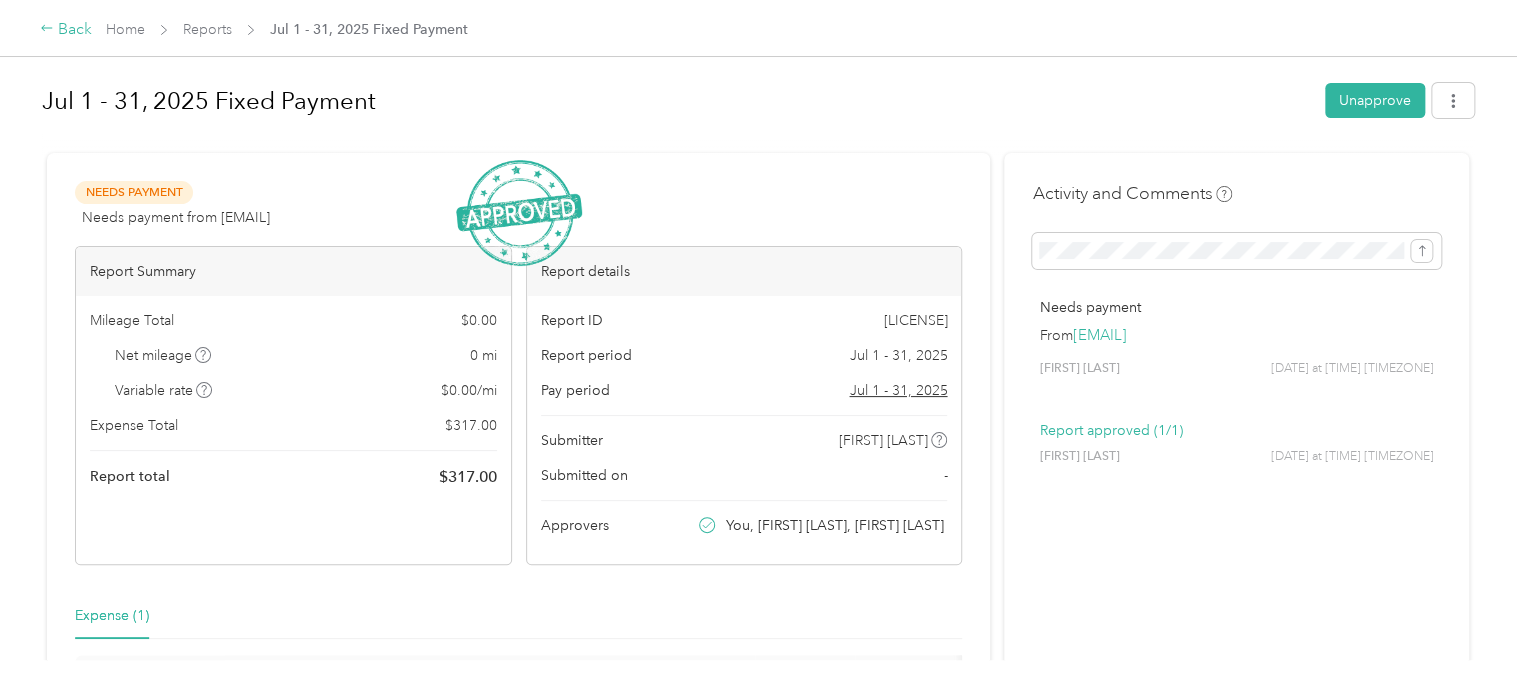 click on "Back" at bounding box center [66, 30] 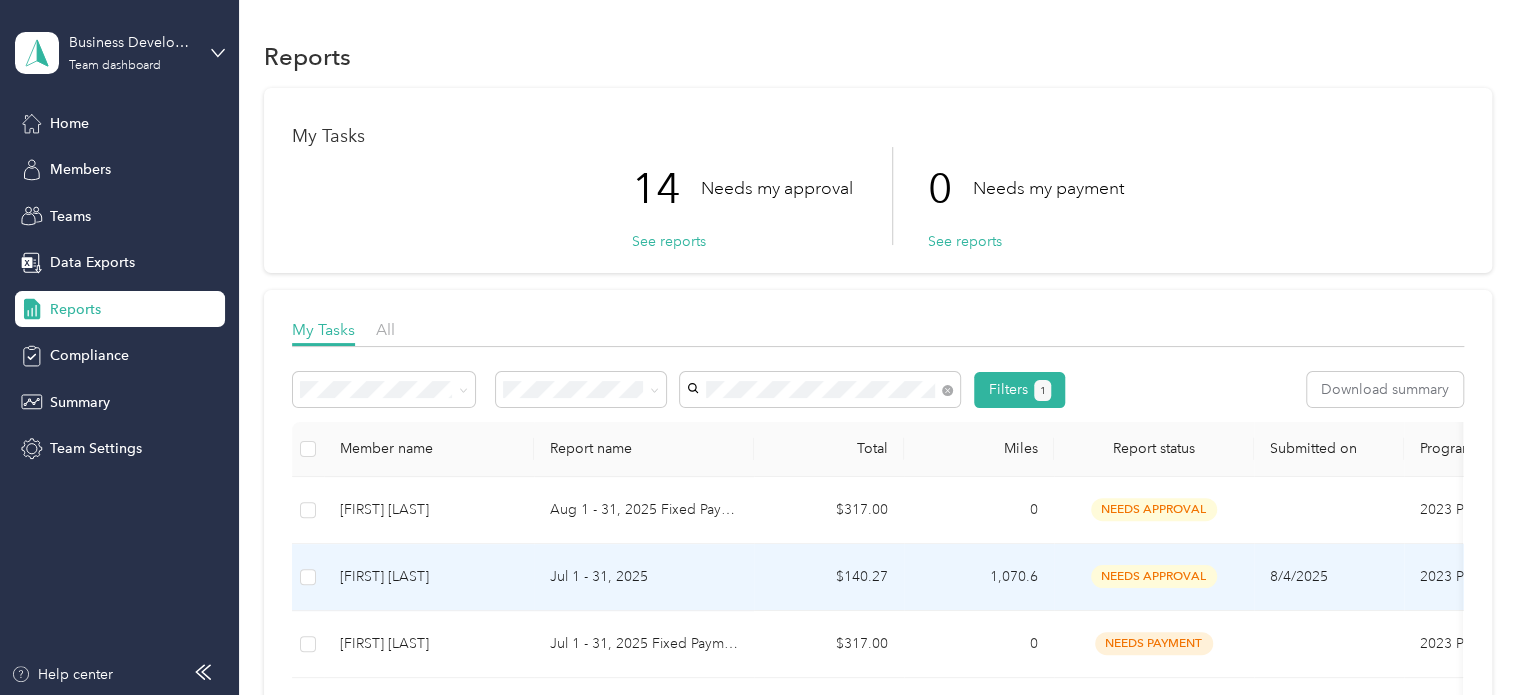 click on "Jul 1 - 31, 2025" at bounding box center [644, 577] 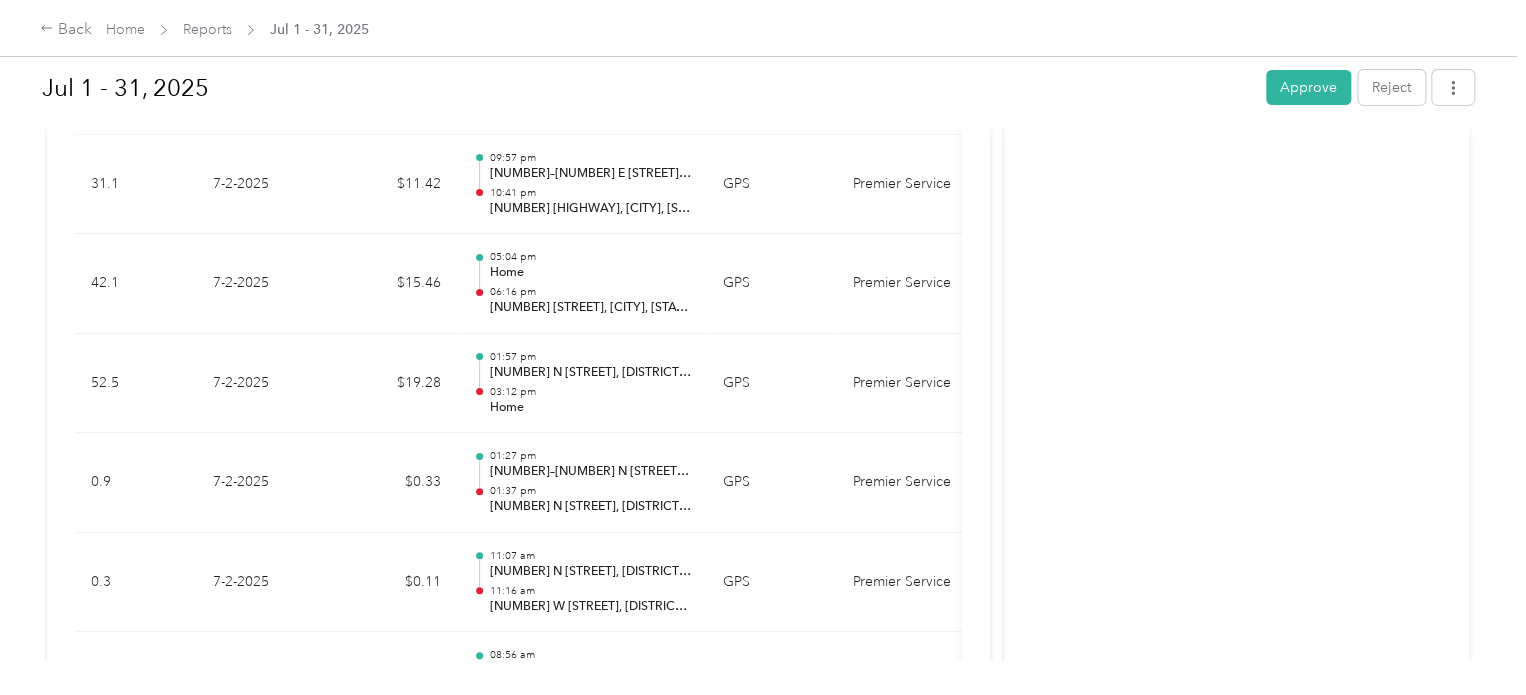 scroll, scrollTop: 3584, scrollLeft: 0, axis: vertical 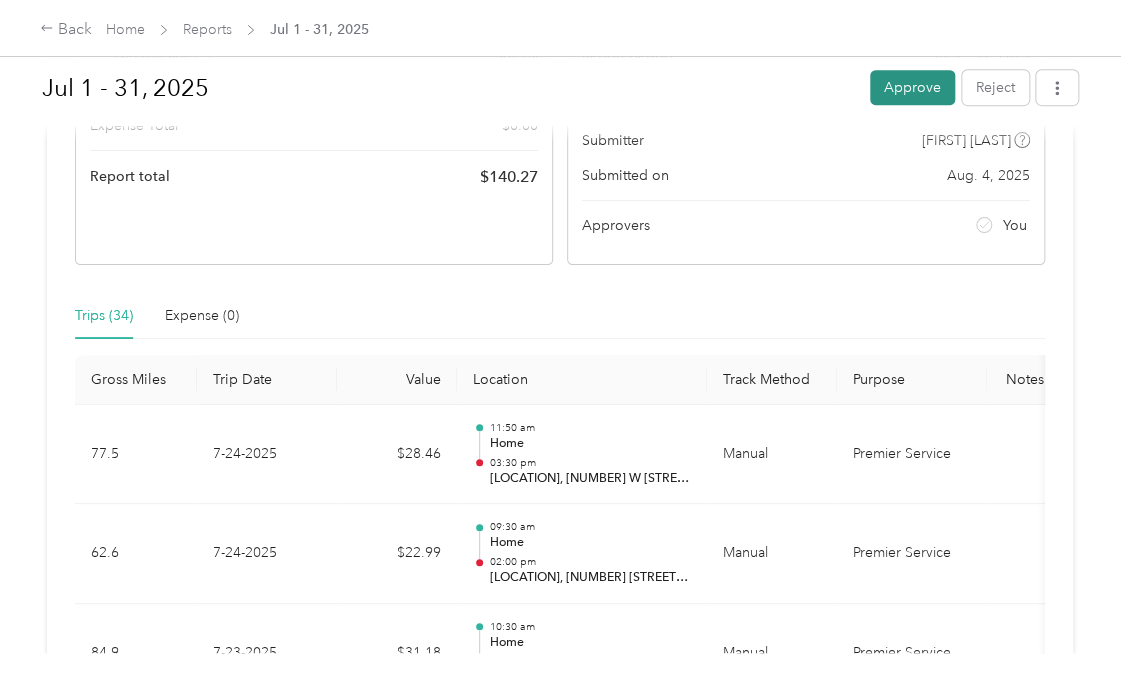 click on "Approve" at bounding box center [912, 87] 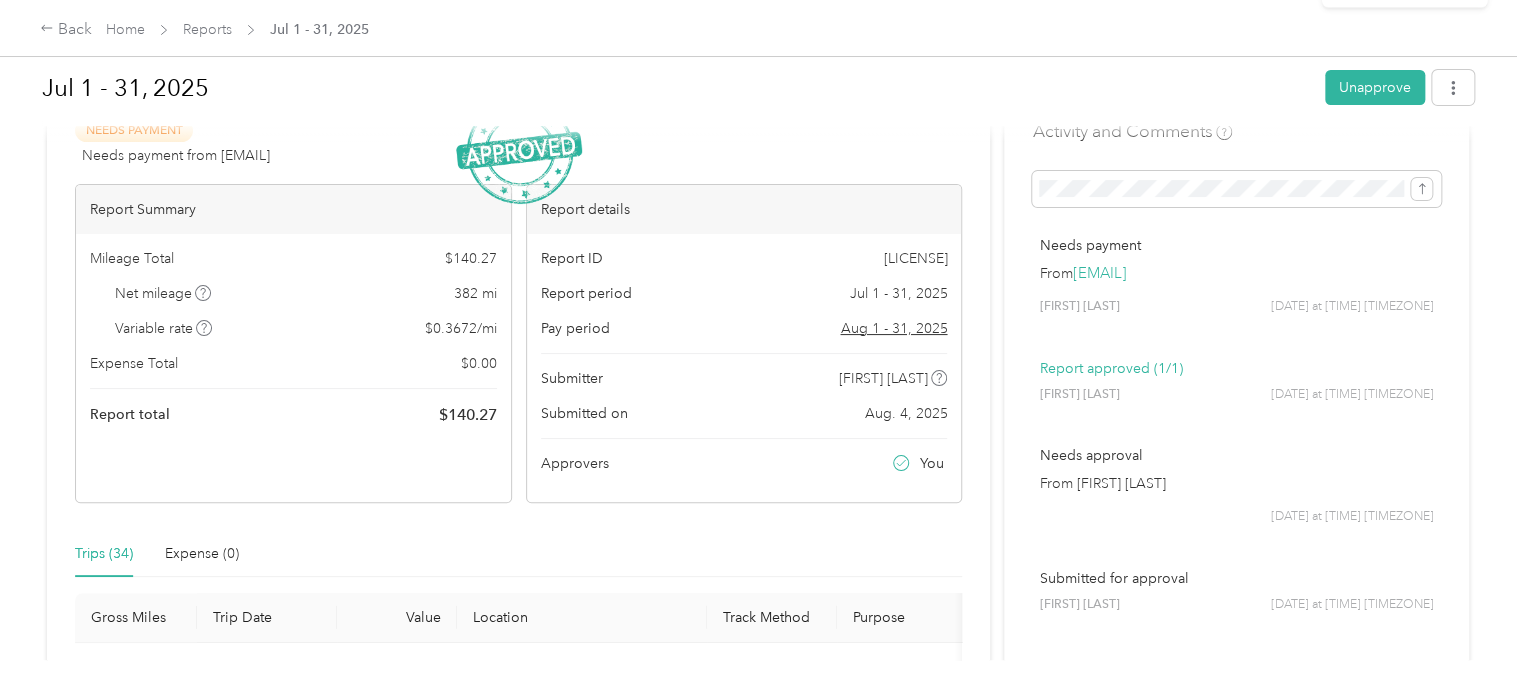 scroll, scrollTop: 0, scrollLeft: 0, axis: both 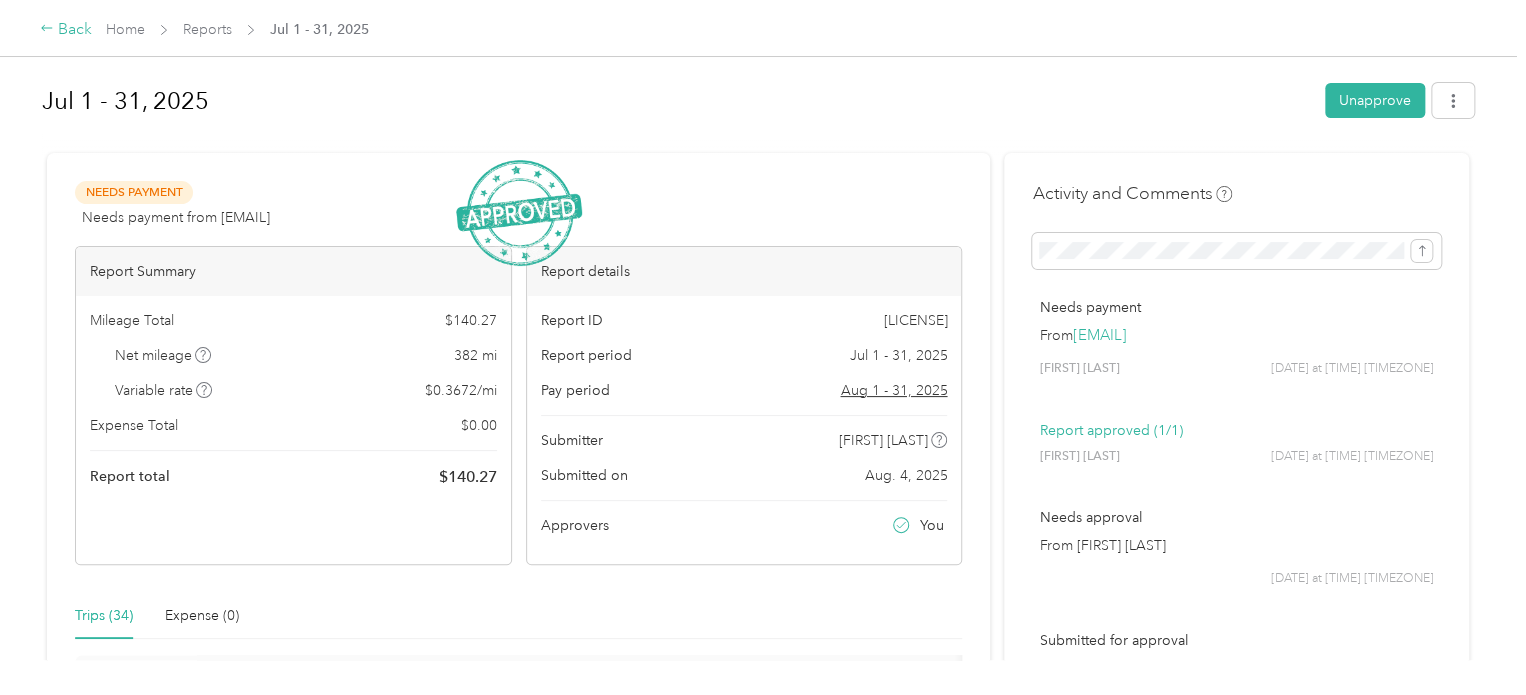 click on "Back" at bounding box center [66, 30] 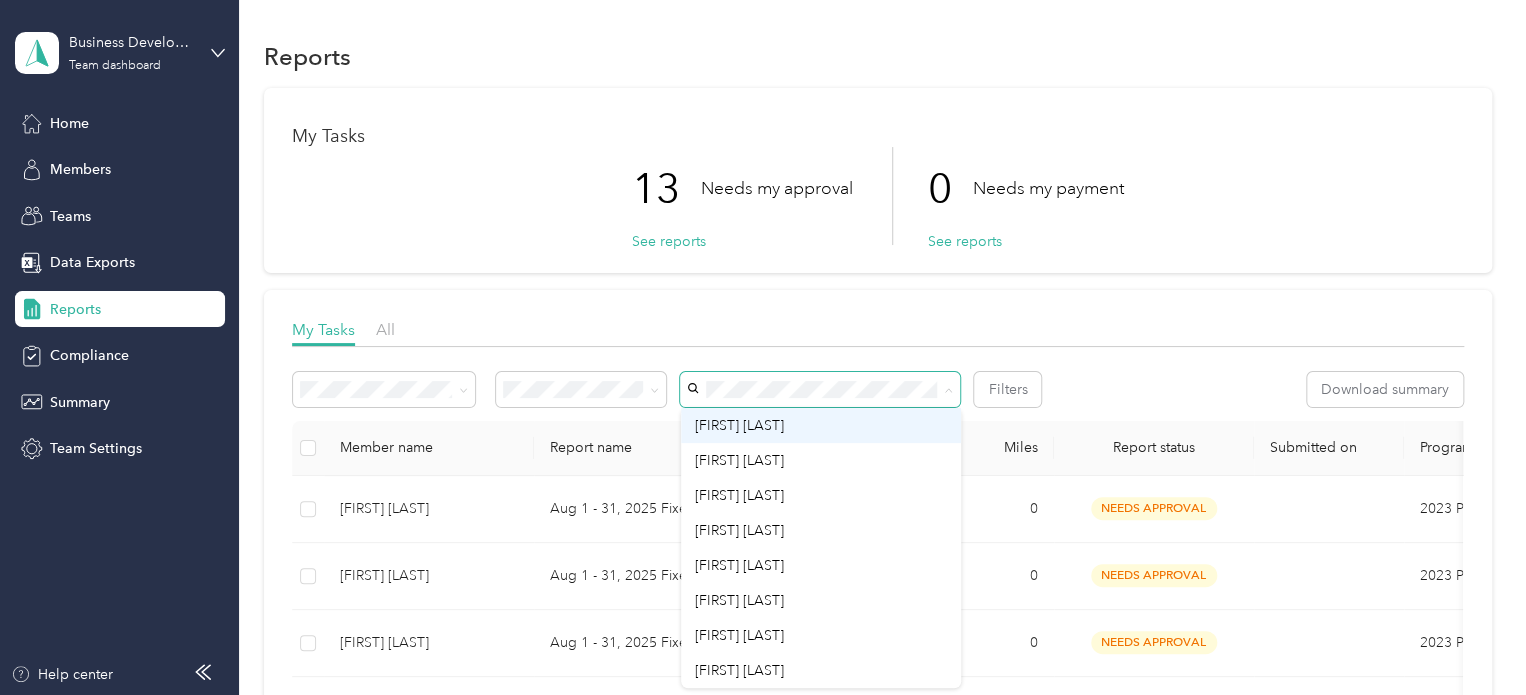 click on "[FIRST] [LAST]" at bounding box center [739, 425] 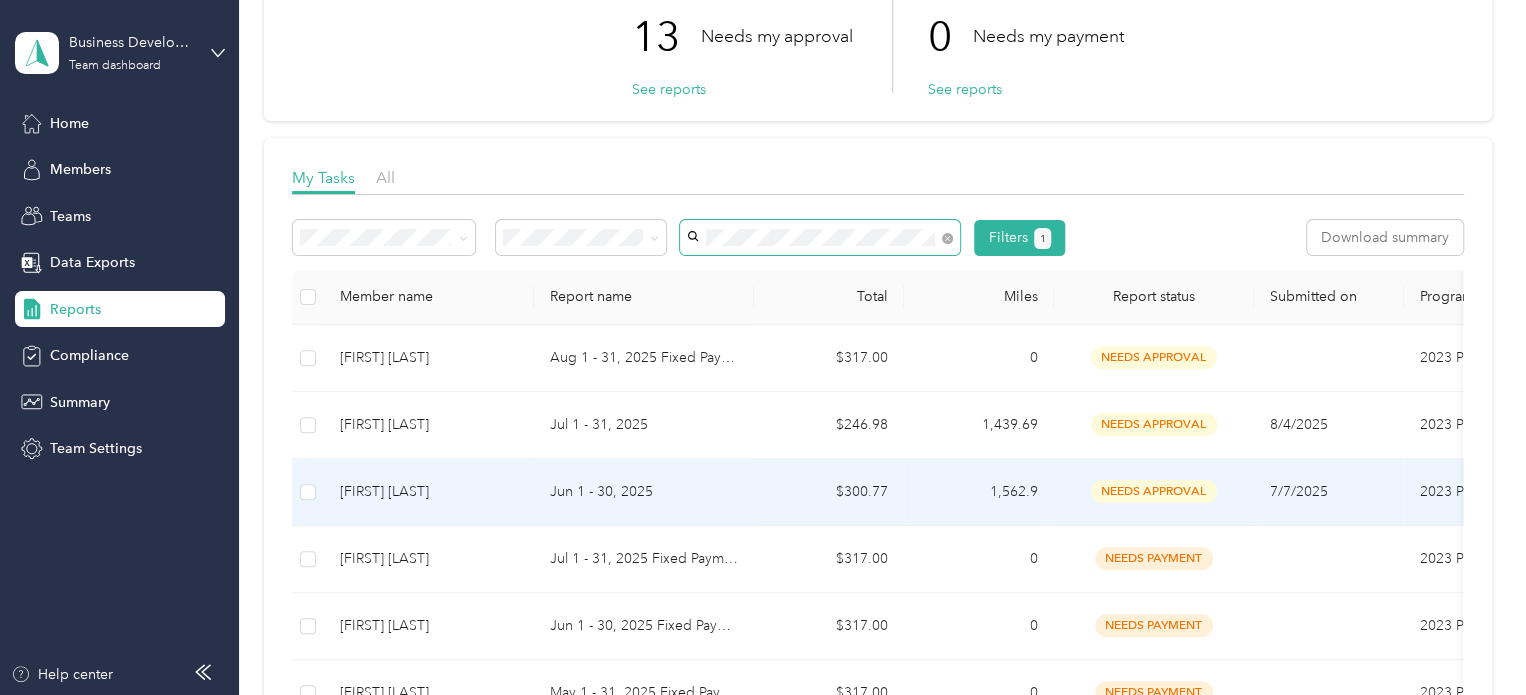 scroll, scrollTop: 200, scrollLeft: 0, axis: vertical 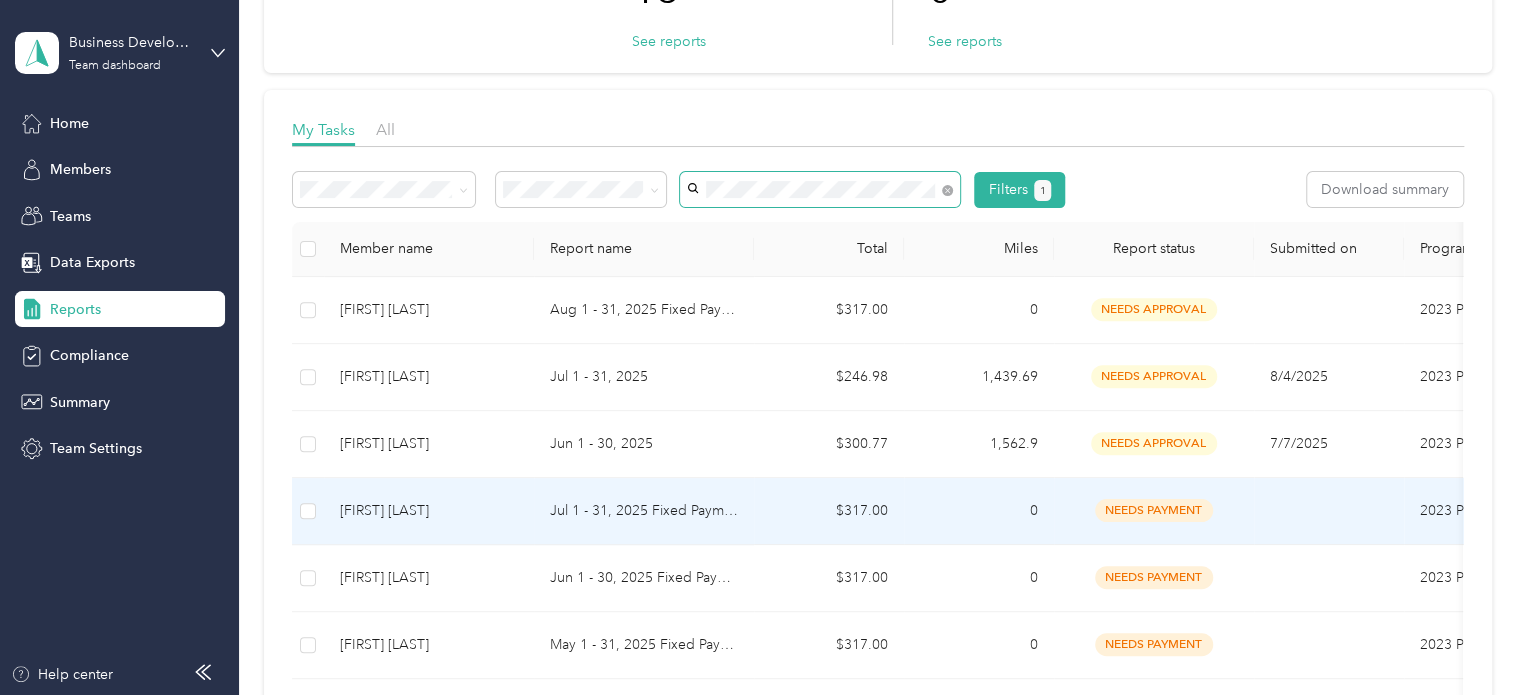 click on "Jul 1 - 31, 2025 Fixed Payment" at bounding box center [644, 511] 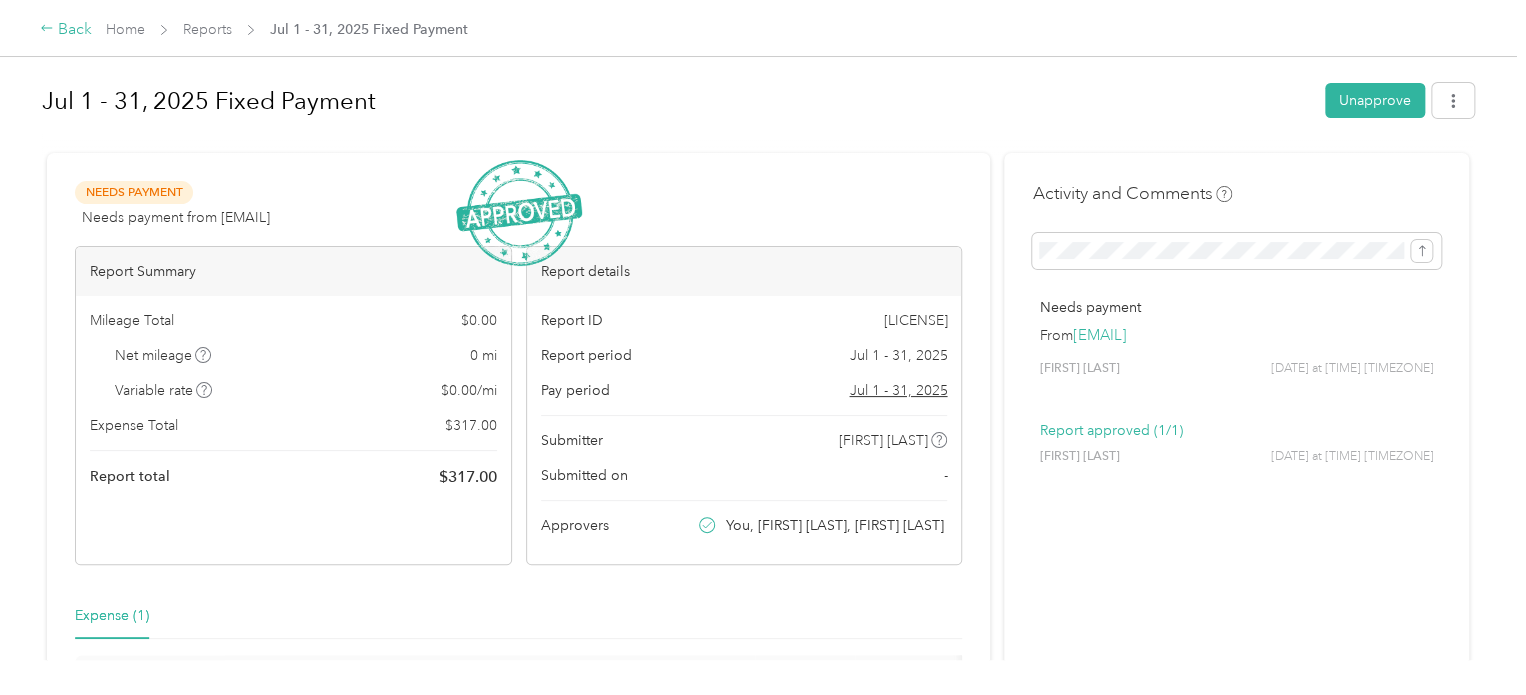 click on "Back" at bounding box center (66, 30) 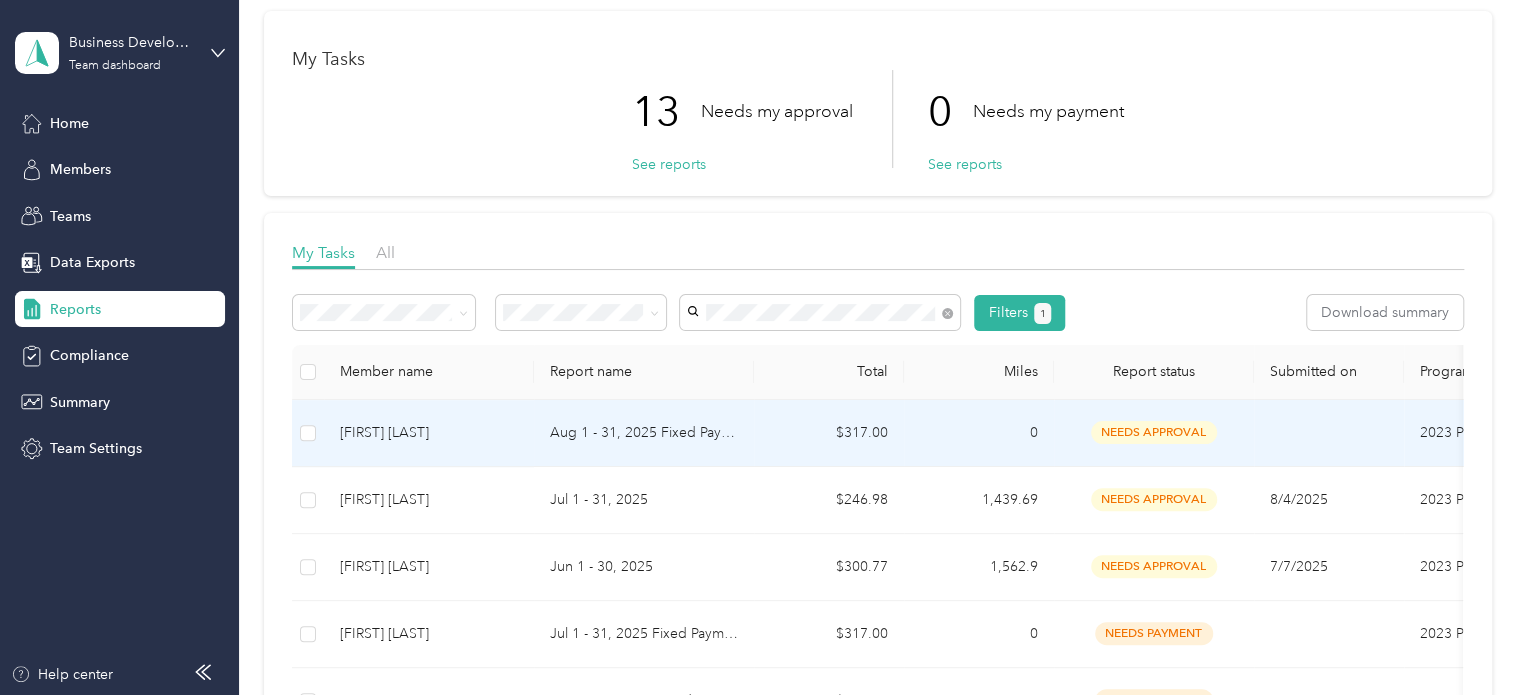 scroll, scrollTop: 200, scrollLeft: 0, axis: vertical 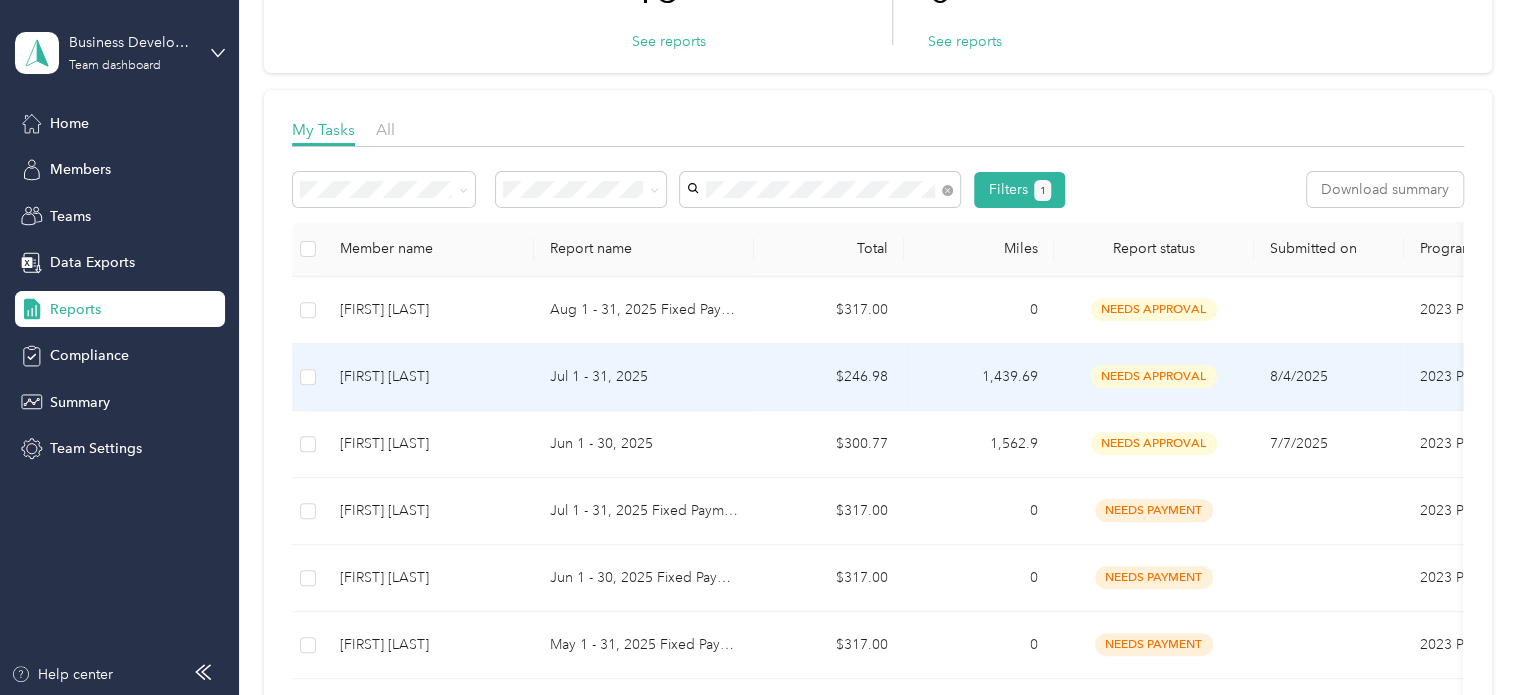 click on "Jul 1 - 31, 2025" at bounding box center [644, 377] 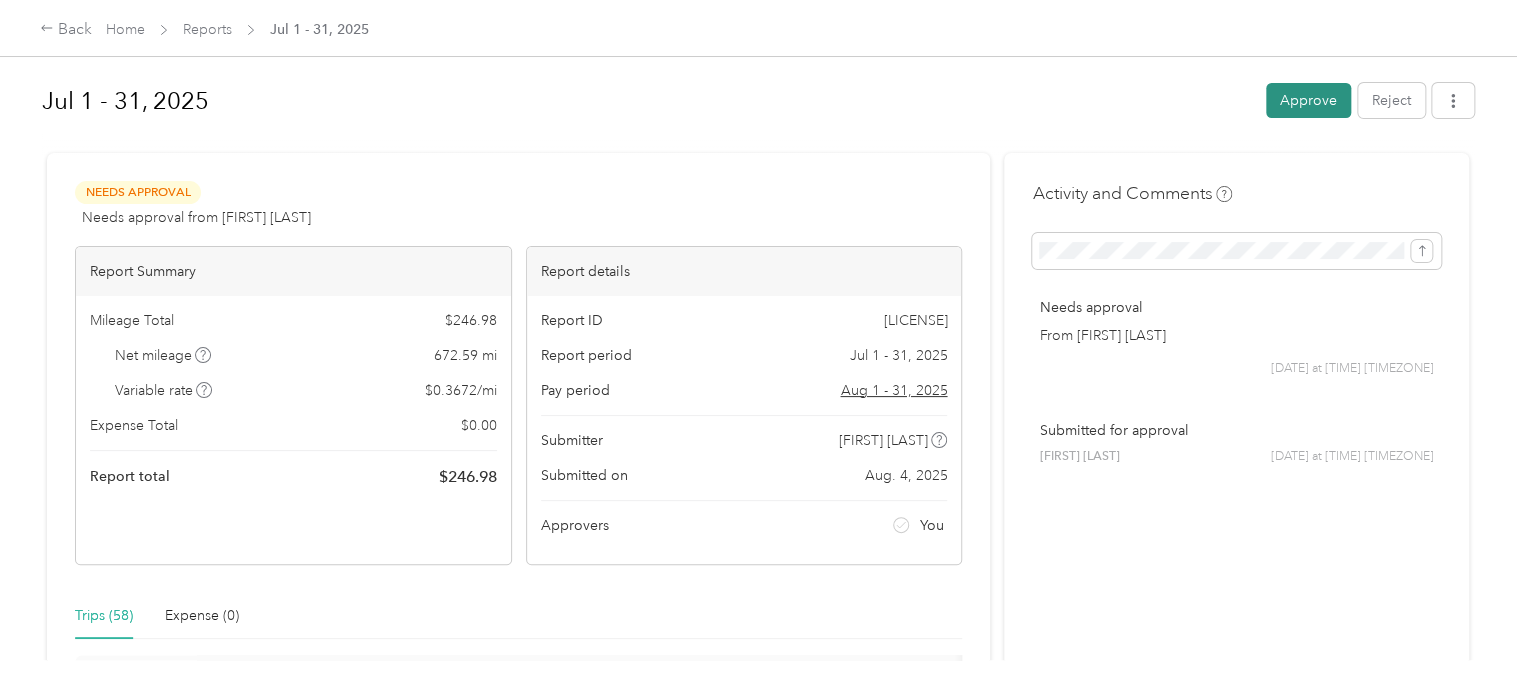 click on "Approve" at bounding box center (1308, 100) 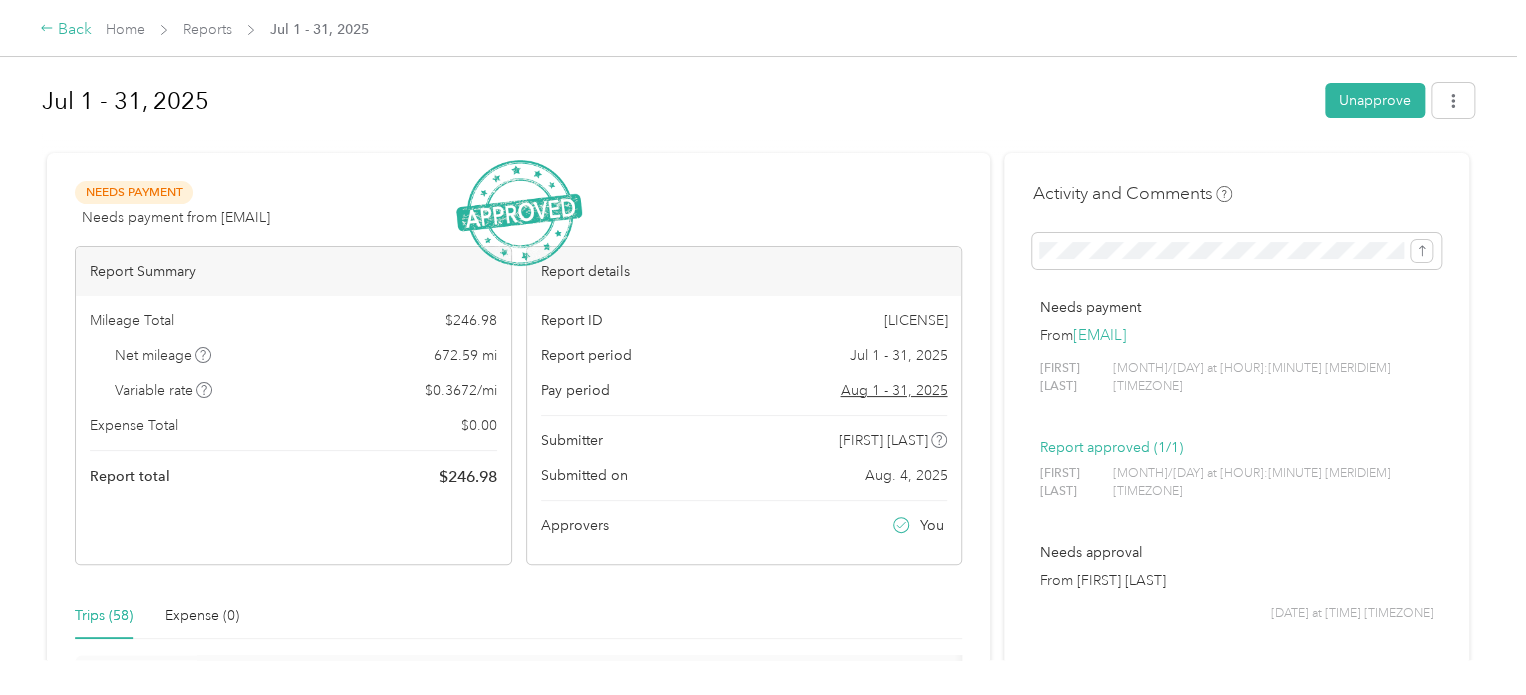 click on "Back" at bounding box center (66, 30) 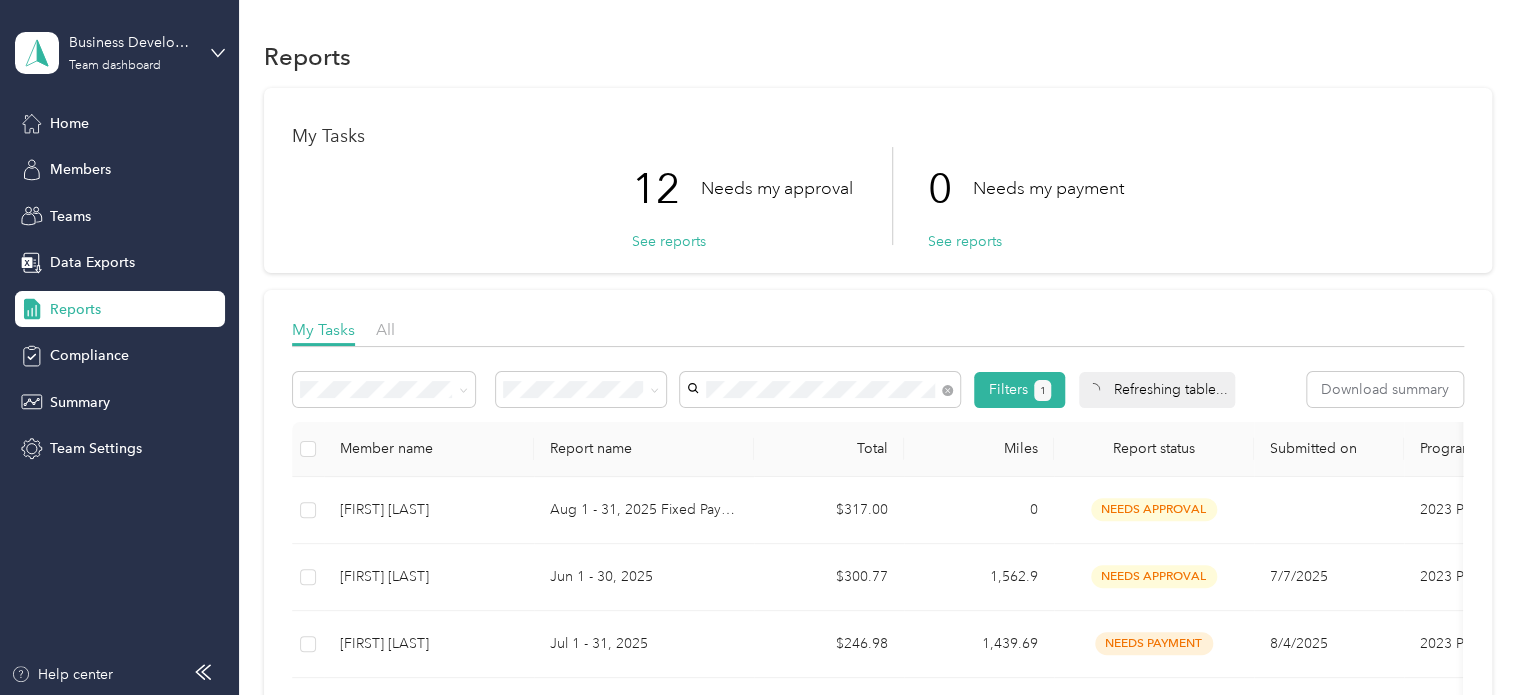 click on "Reports" at bounding box center (878, 56) 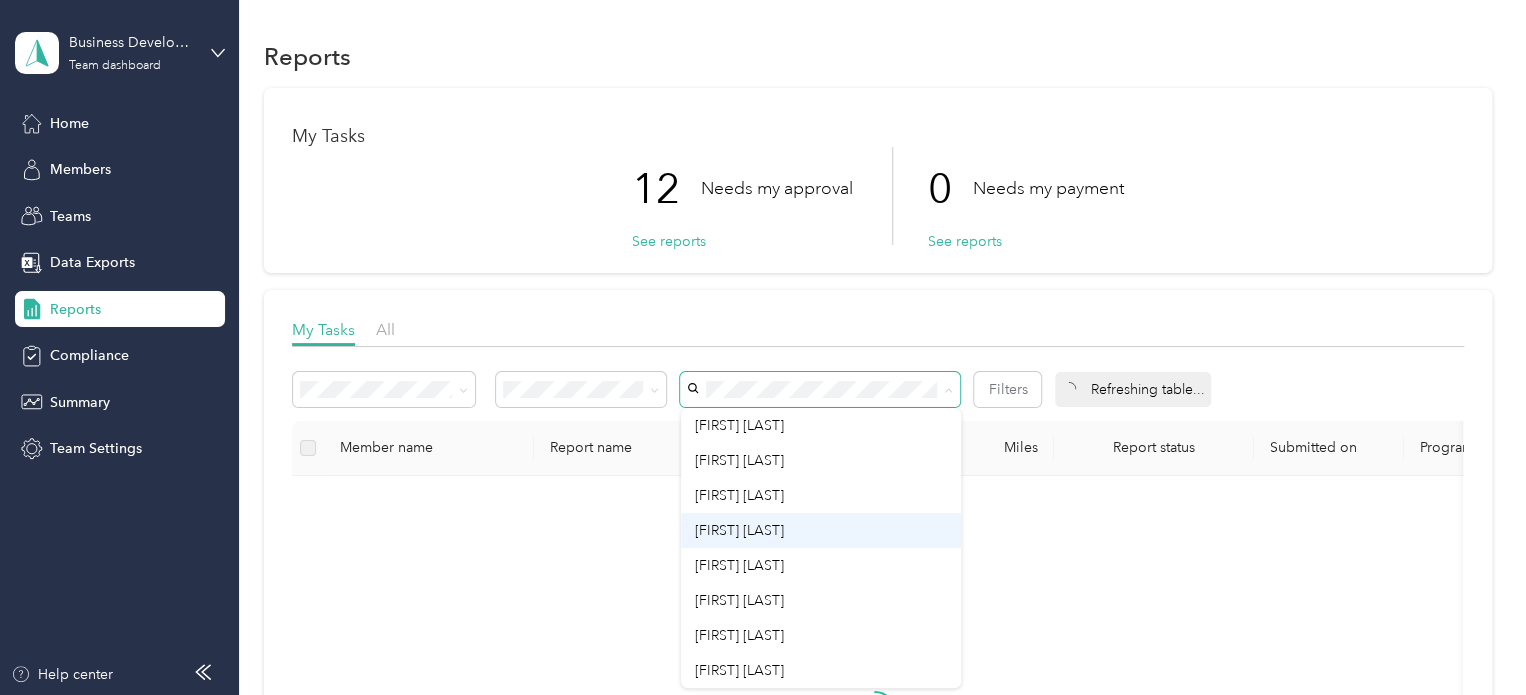 click on "[FIRST] [LAST]" at bounding box center [739, 530] 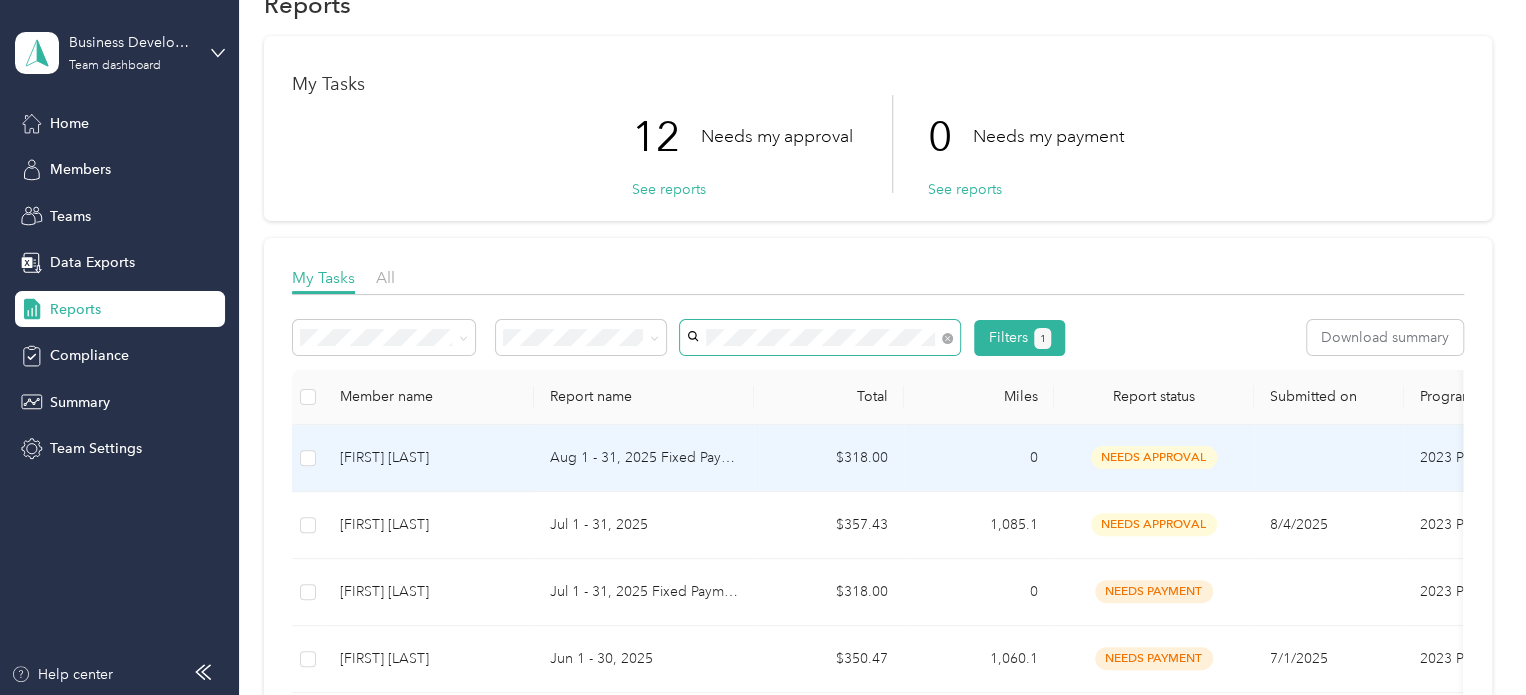scroll, scrollTop: 100, scrollLeft: 0, axis: vertical 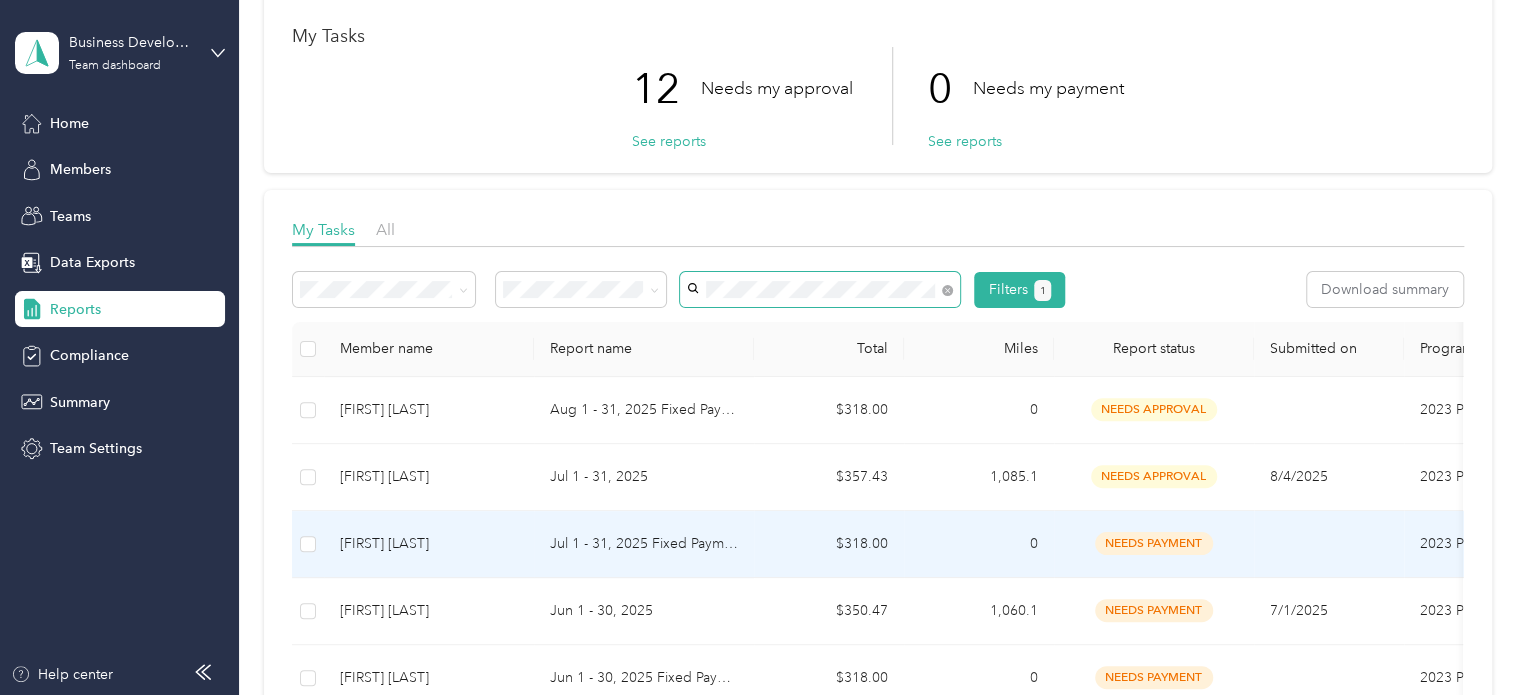 click on "Jul 1 - 31, 2025 Fixed Payment" at bounding box center [644, 544] 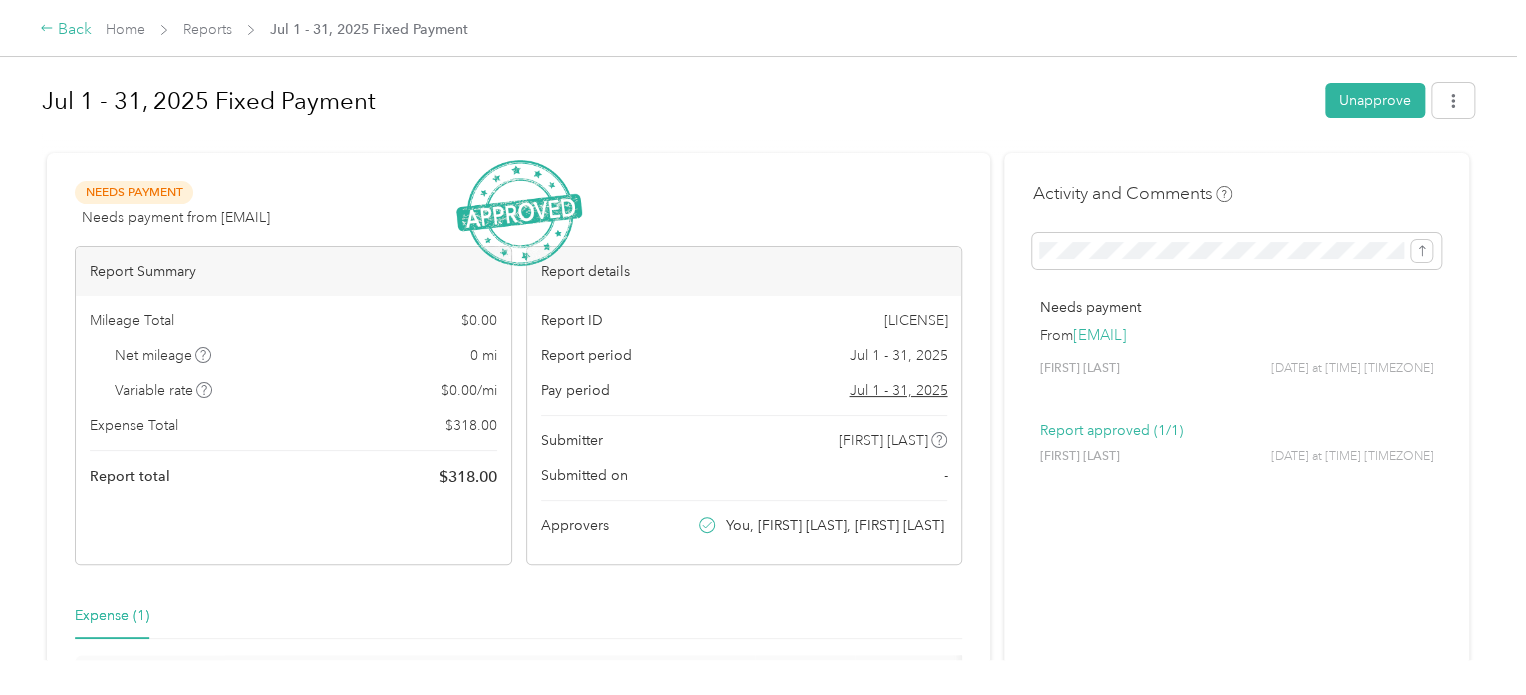click 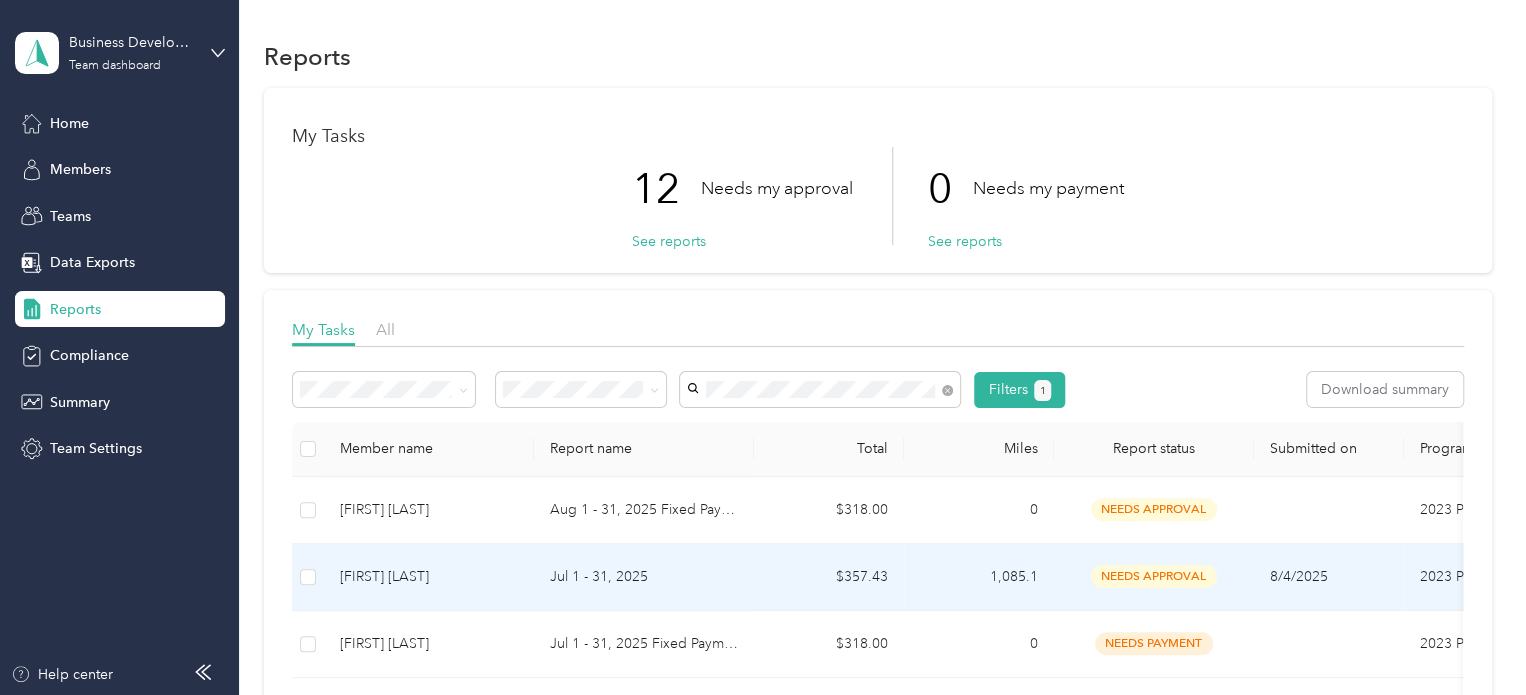 click on "Jul 1 - 31, 2025" at bounding box center [644, 577] 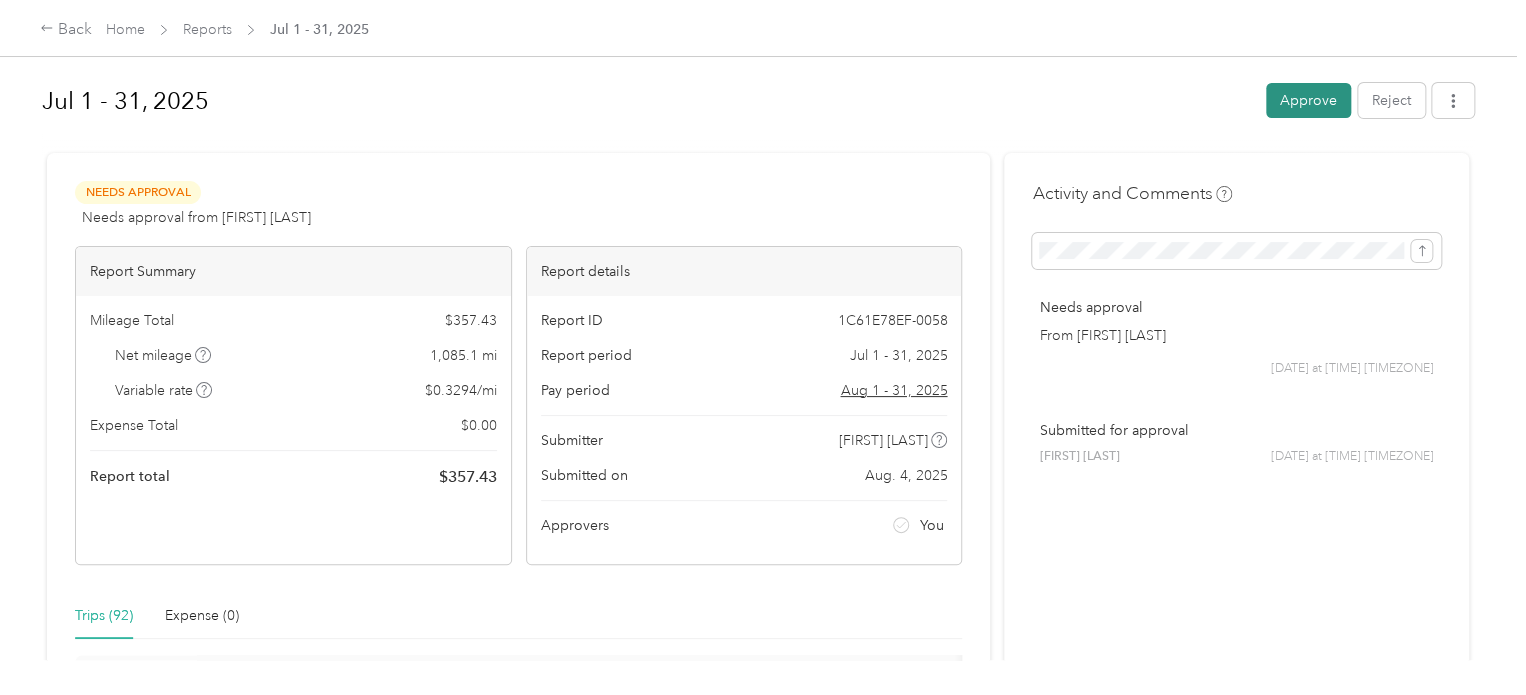 click on "Approve" at bounding box center [1308, 100] 